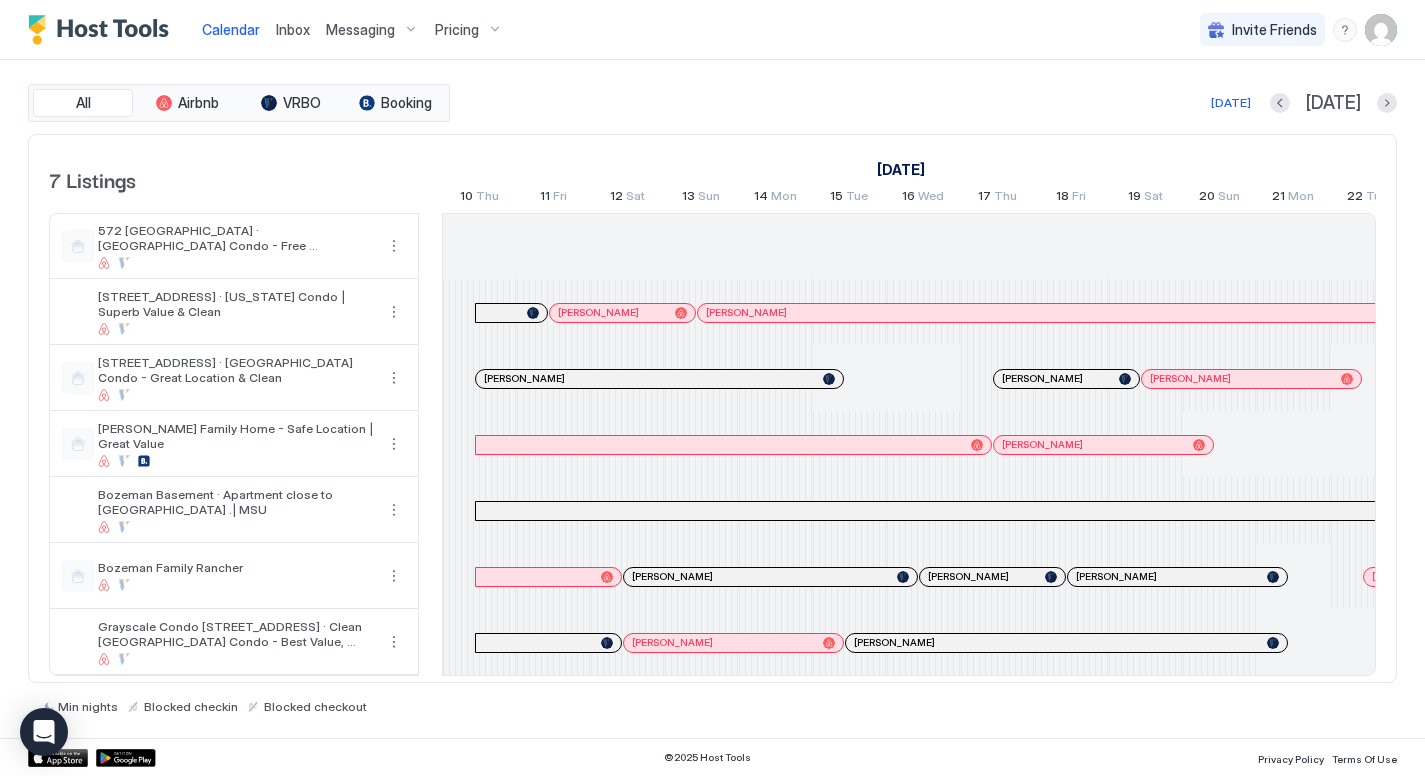 scroll, scrollTop: 0, scrollLeft: 0, axis: both 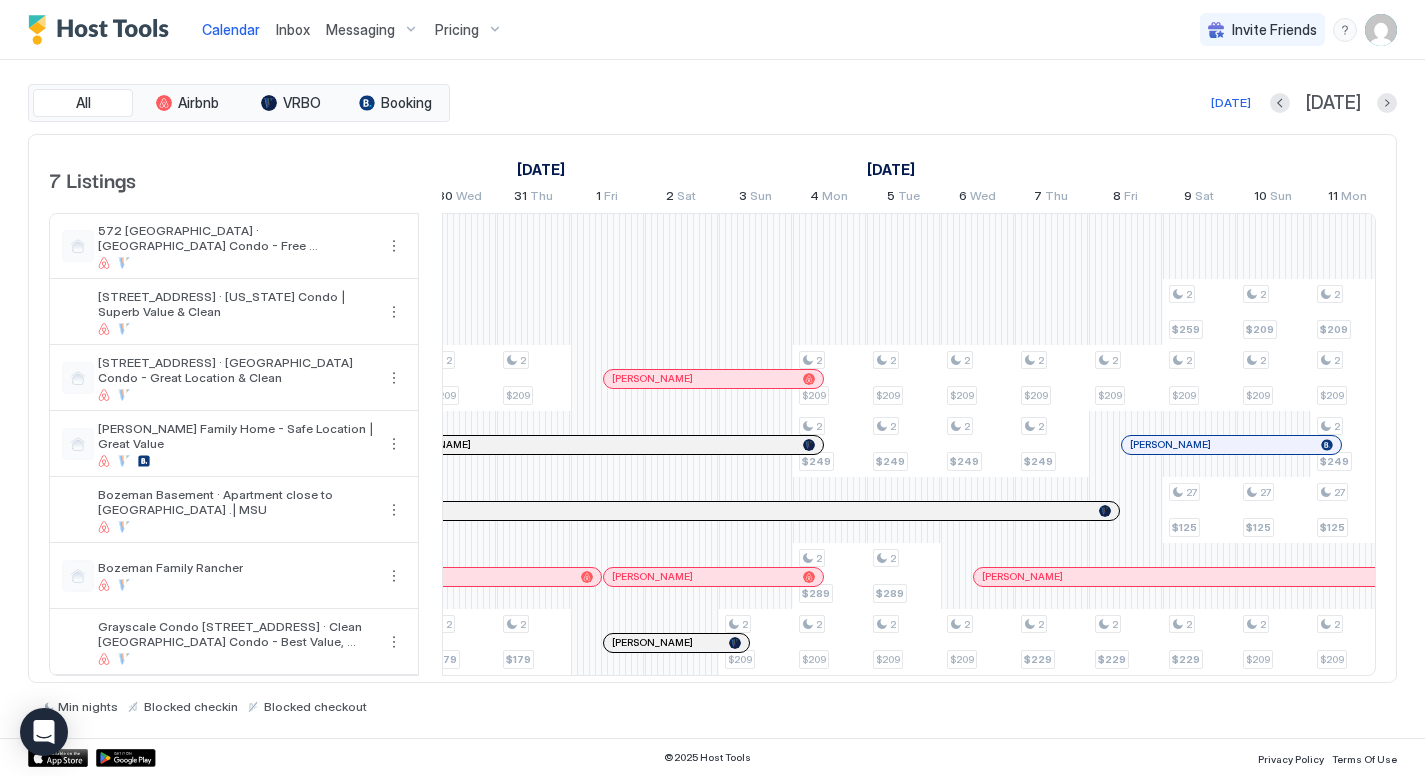 click at bounding box center [1381, 30] 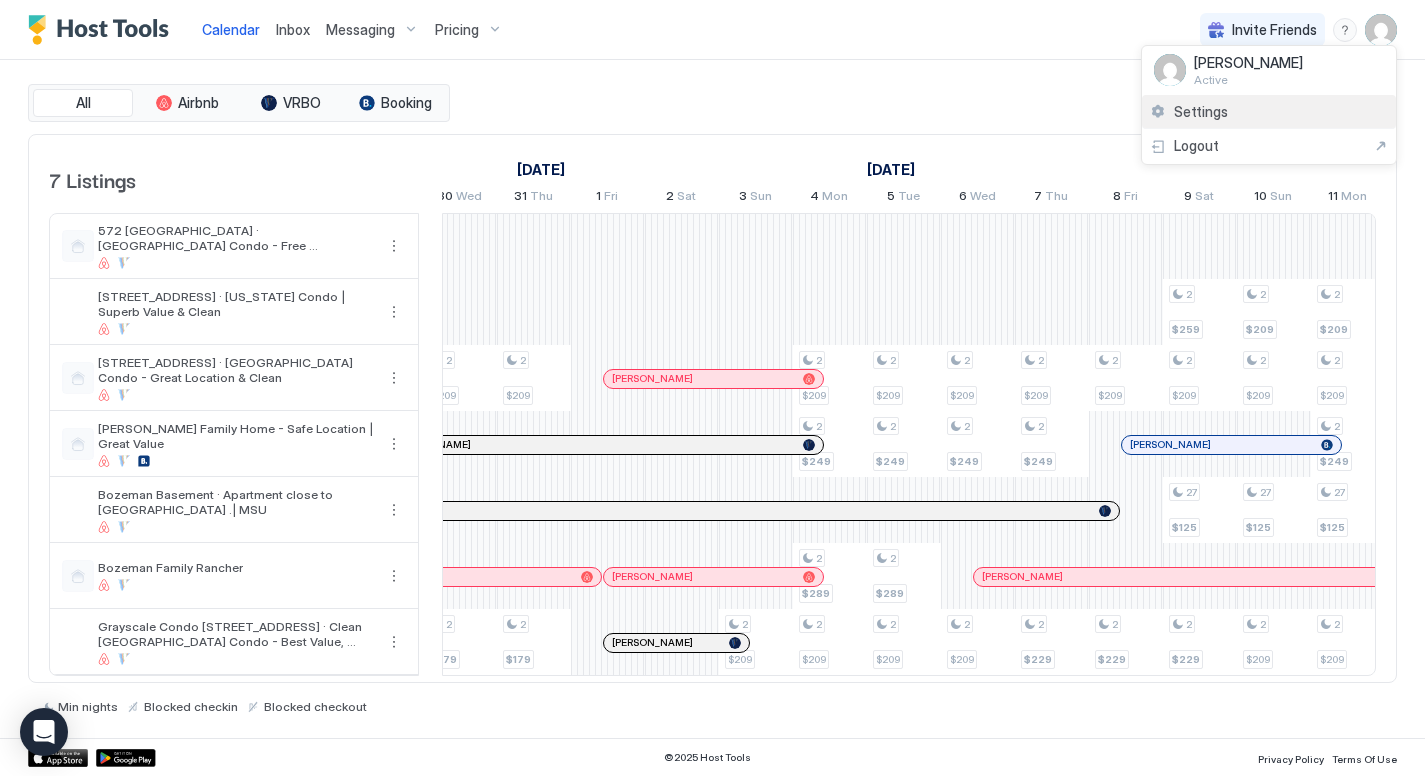 click on "Settings" at bounding box center (1269, 112) 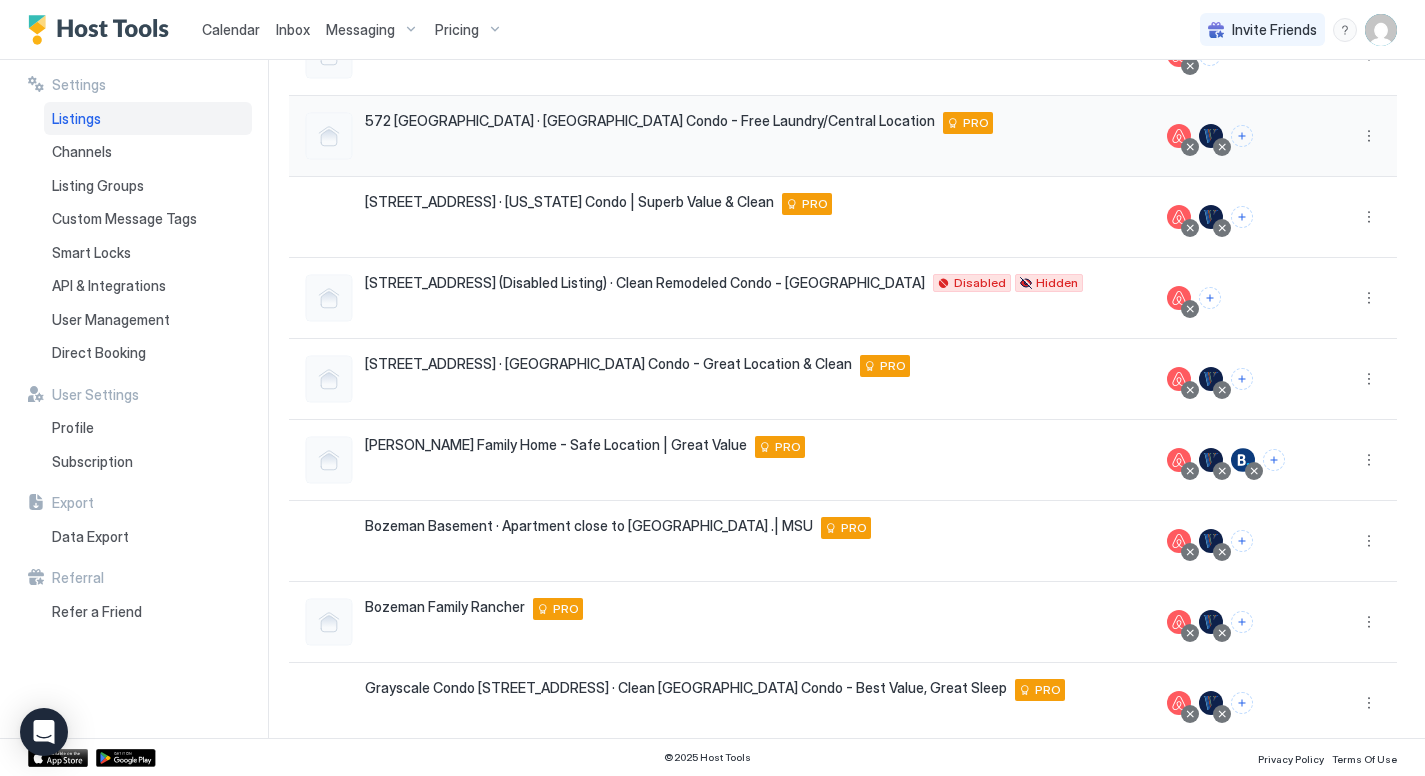 scroll, scrollTop: 264, scrollLeft: 0, axis: vertical 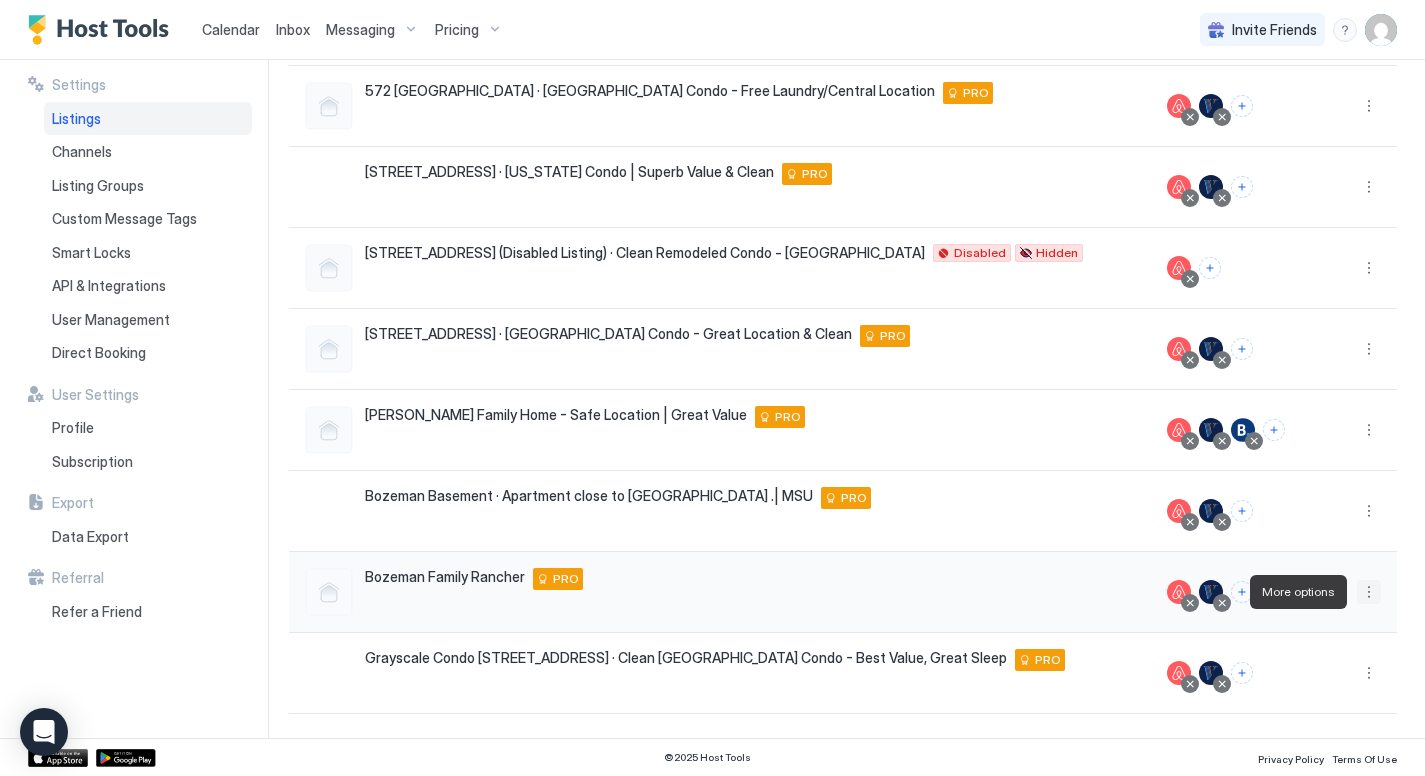 click at bounding box center [1369, 592] 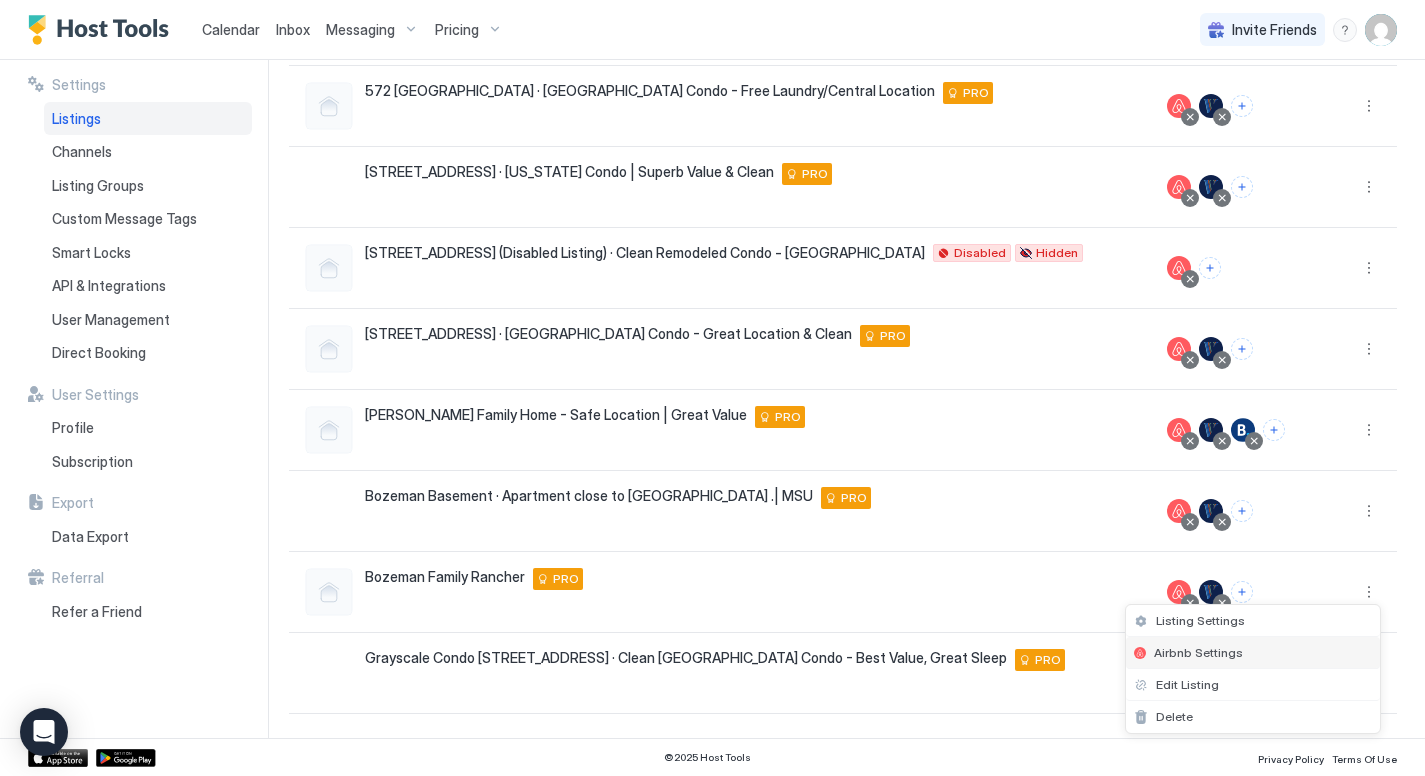 click on "Airbnb Settings" at bounding box center [1198, 652] 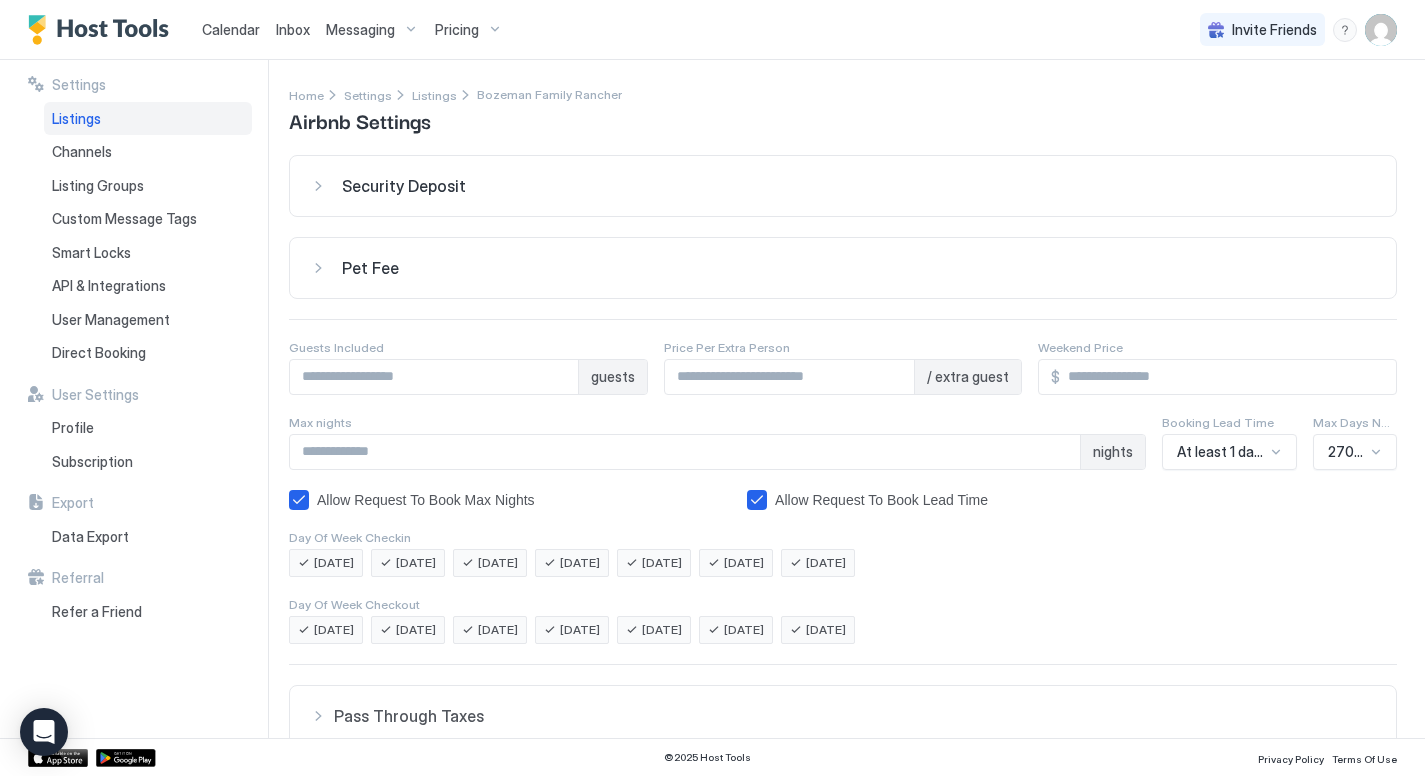 click on "*" at bounding box center (434, 377) 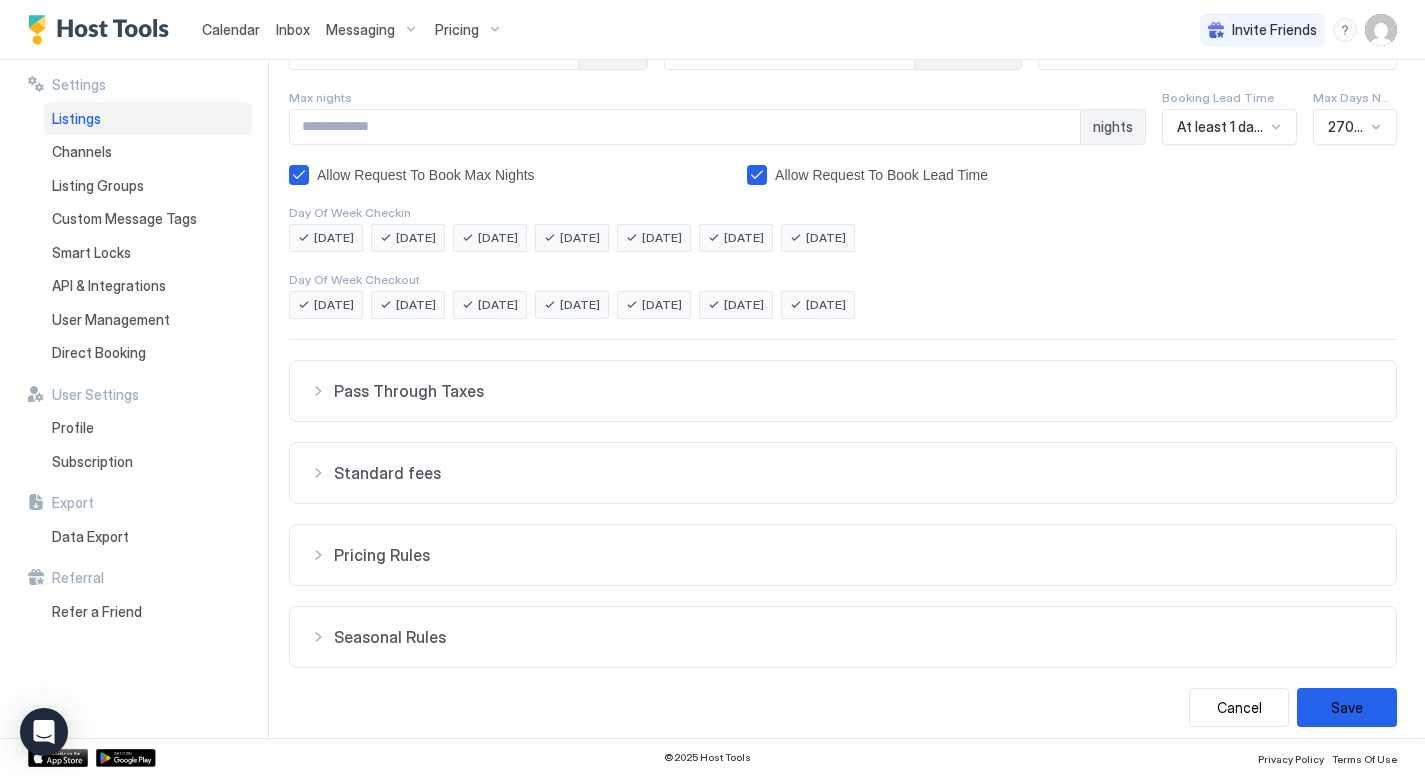 scroll, scrollTop: 338, scrollLeft: 0, axis: vertical 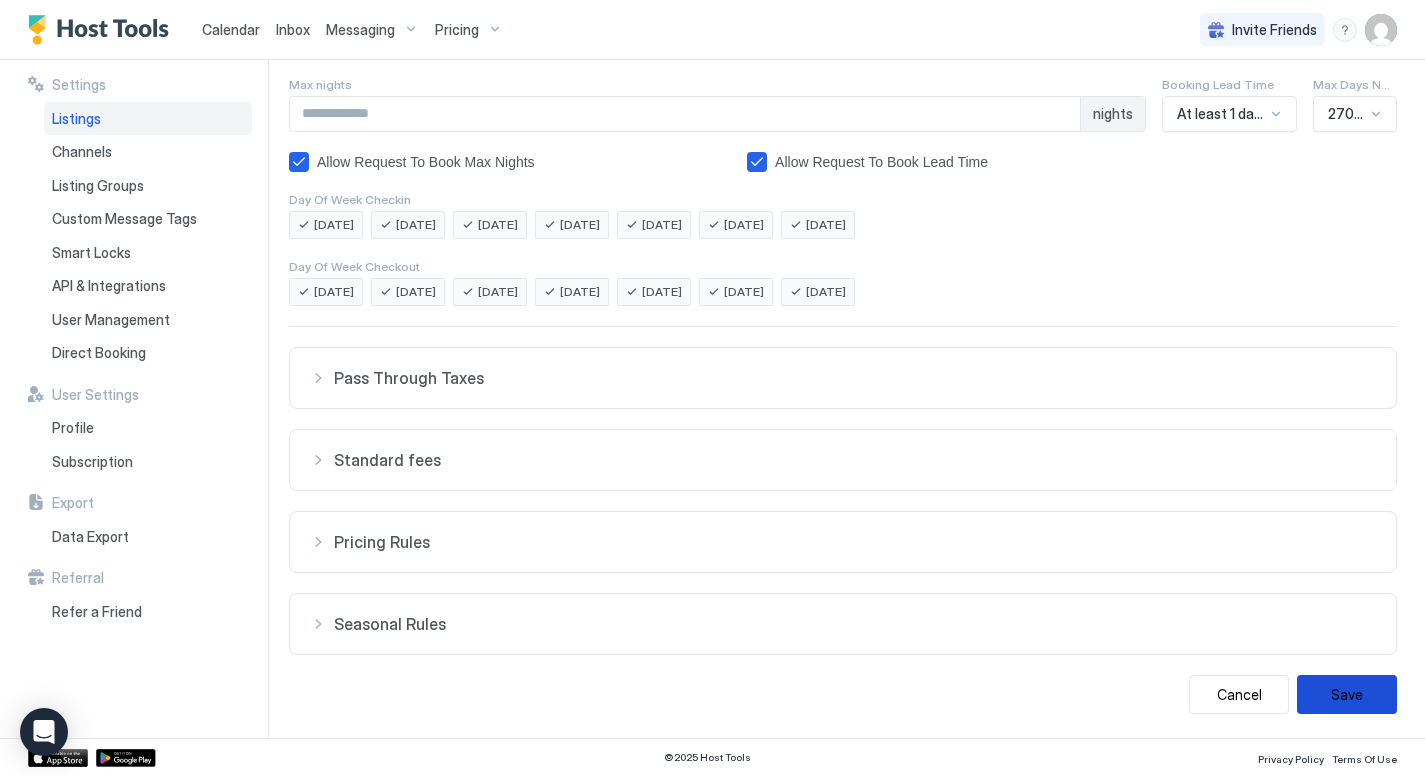 click on "Save" at bounding box center (1347, 694) 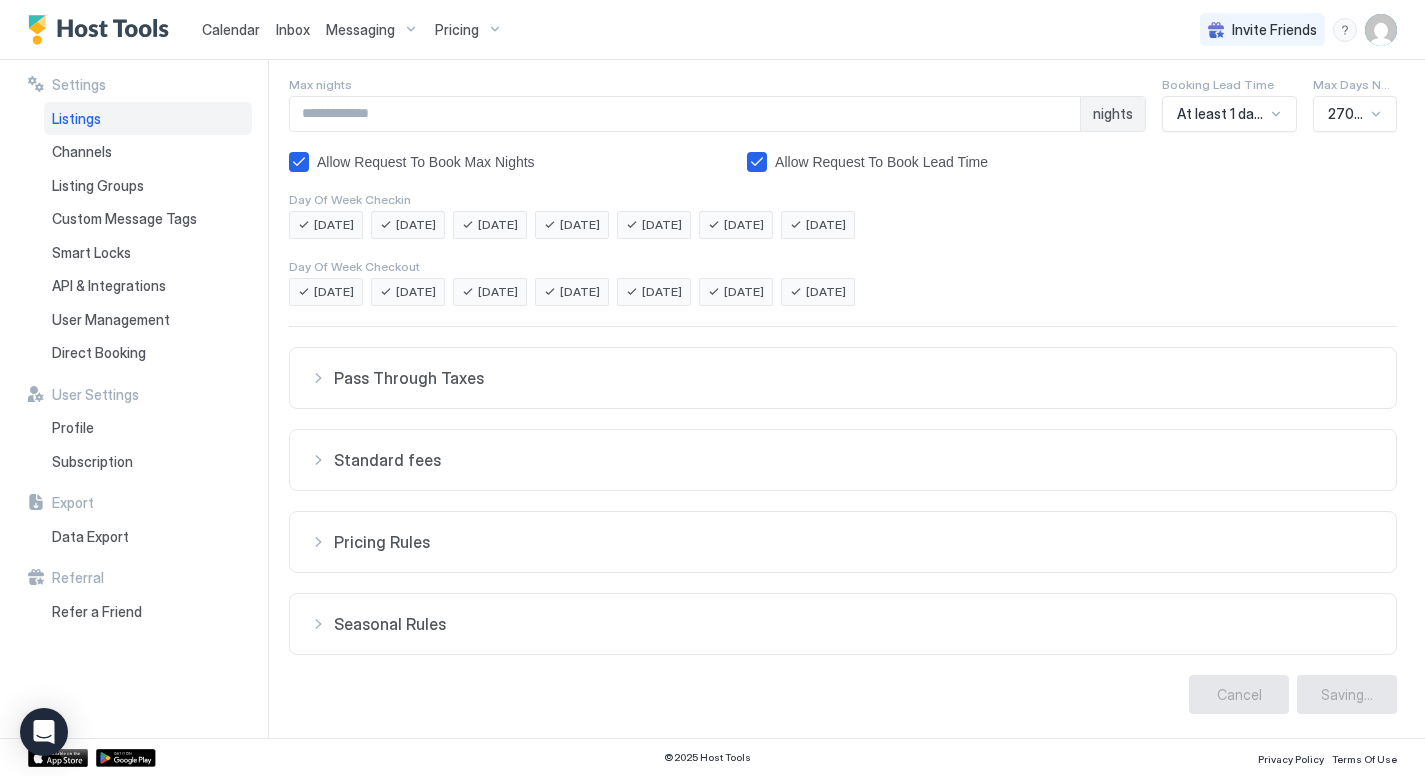 scroll, scrollTop: 264, scrollLeft: 0, axis: vertical 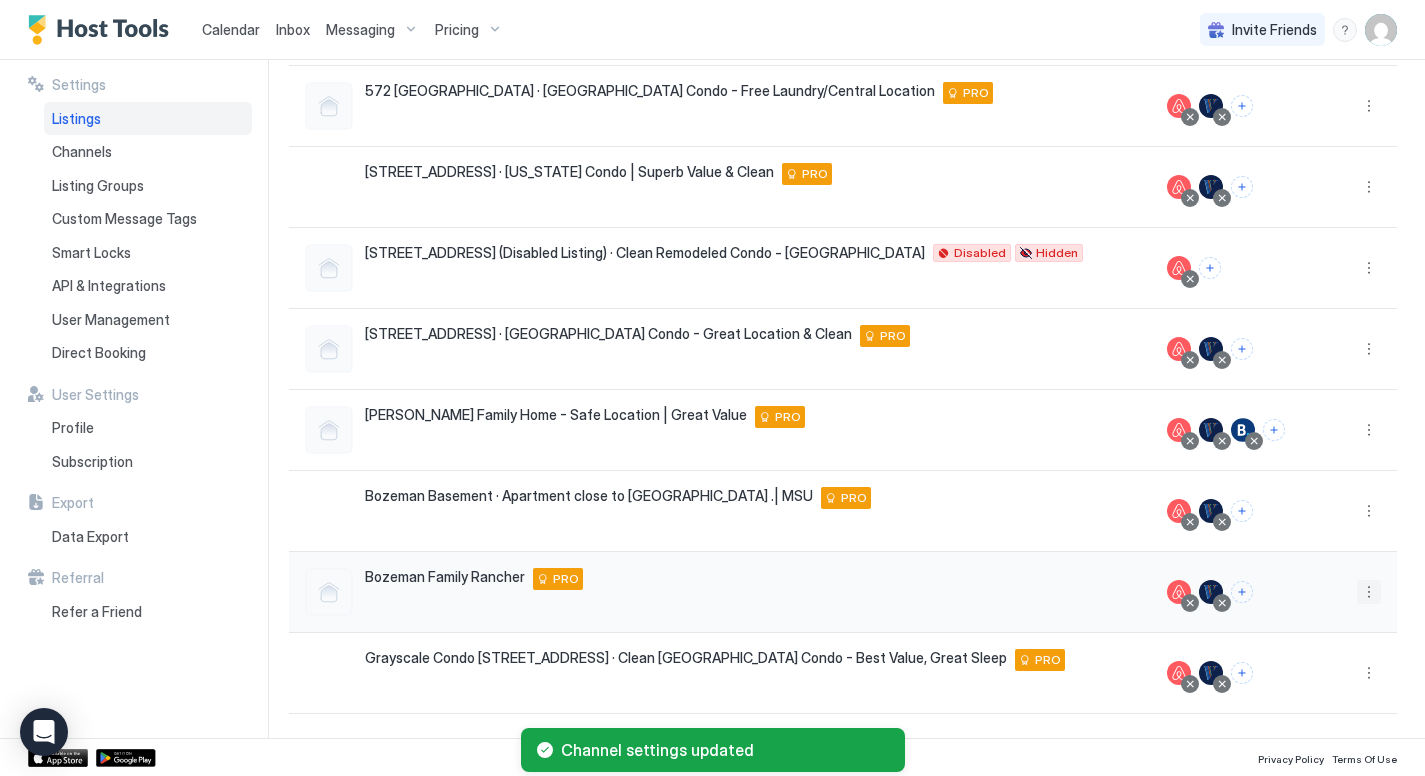 click at bounding box center [1369, 592] 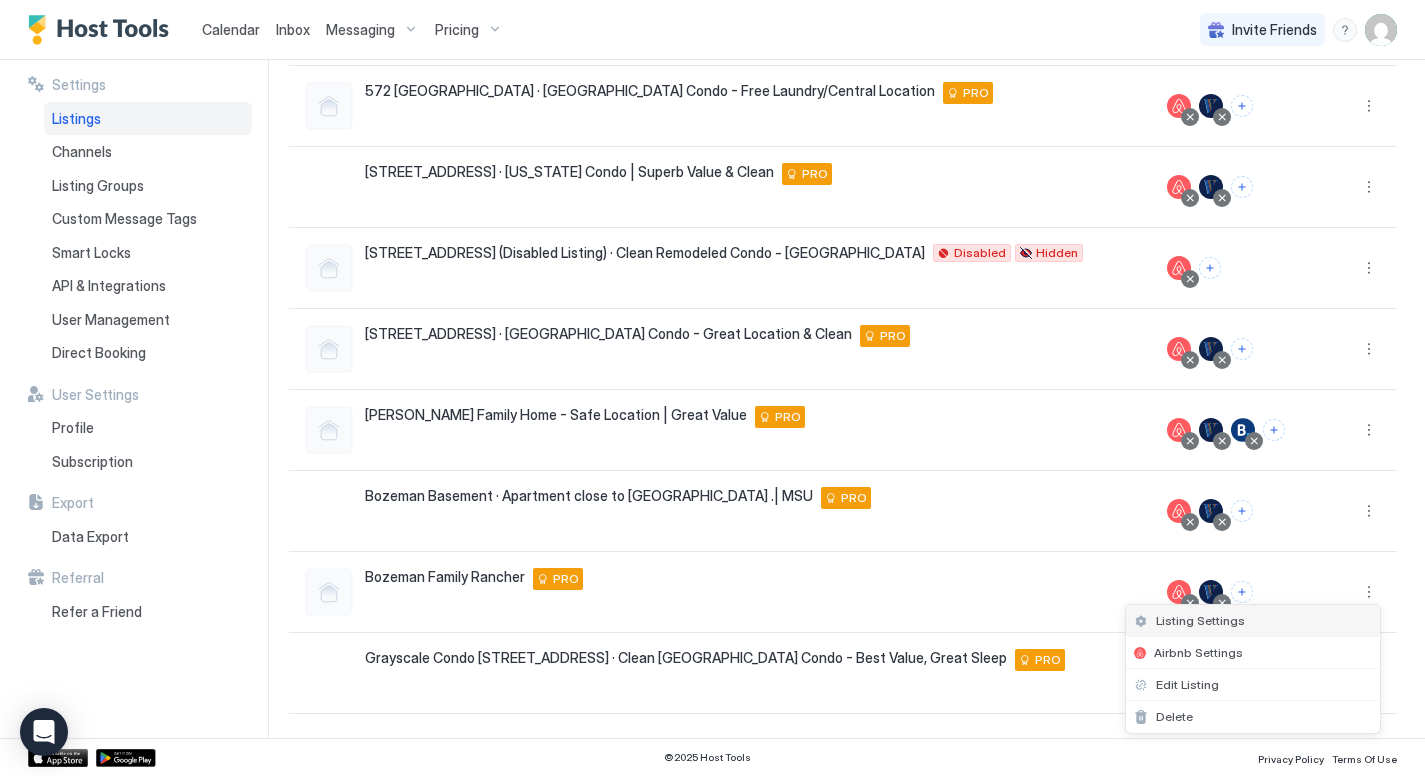 click on "Listing Settings" at bounding box center [1200, 620] 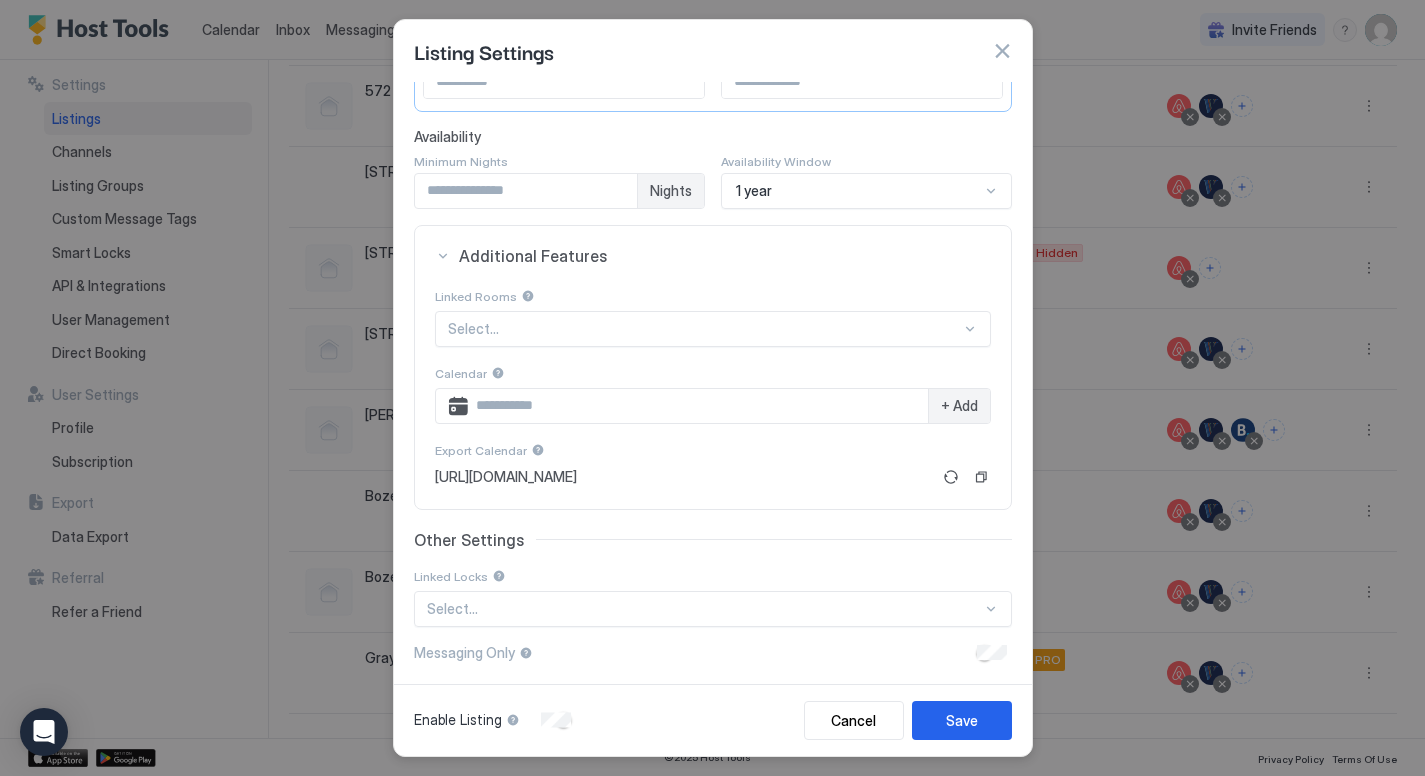 scroll, scrollTop: 256, scrollLeft: 0, axis: vertical 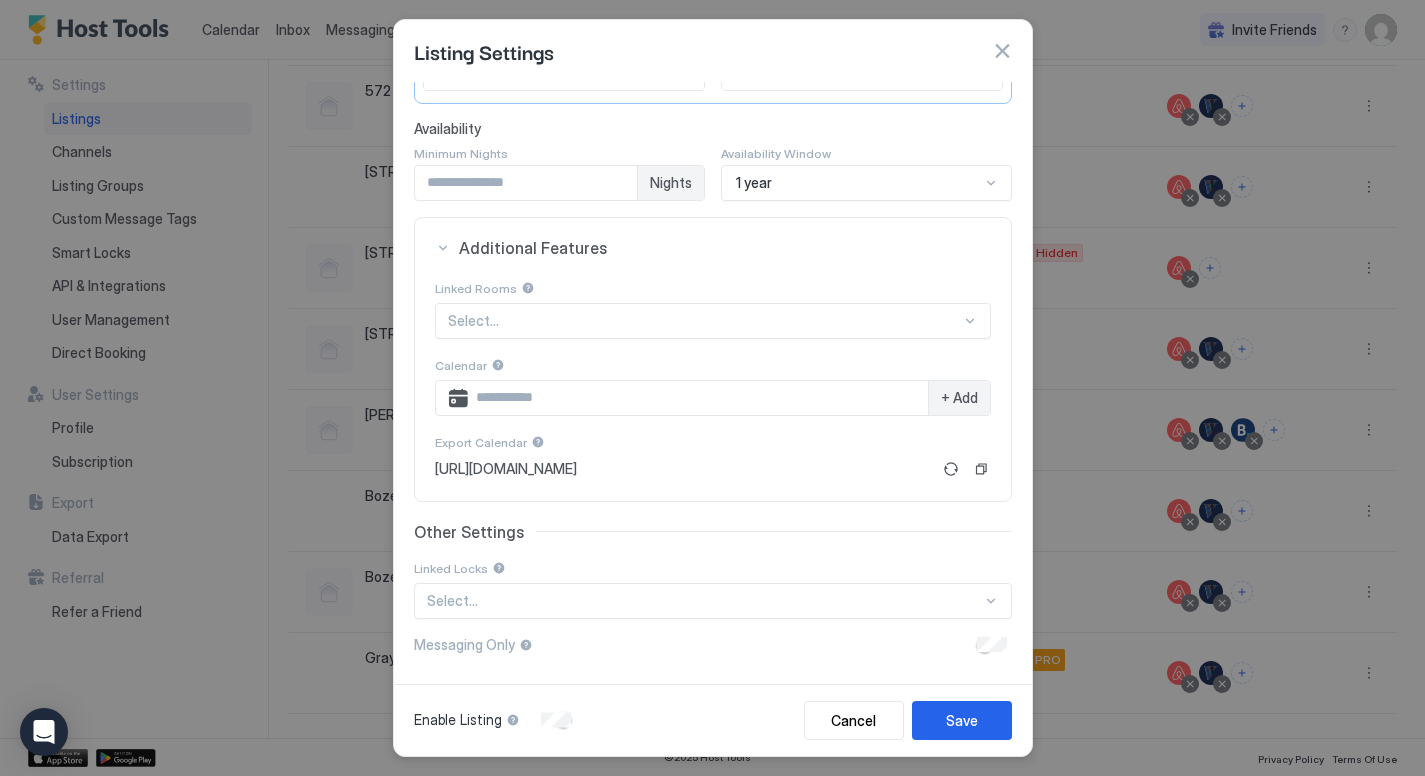 click at bounding box center (1002, 51) 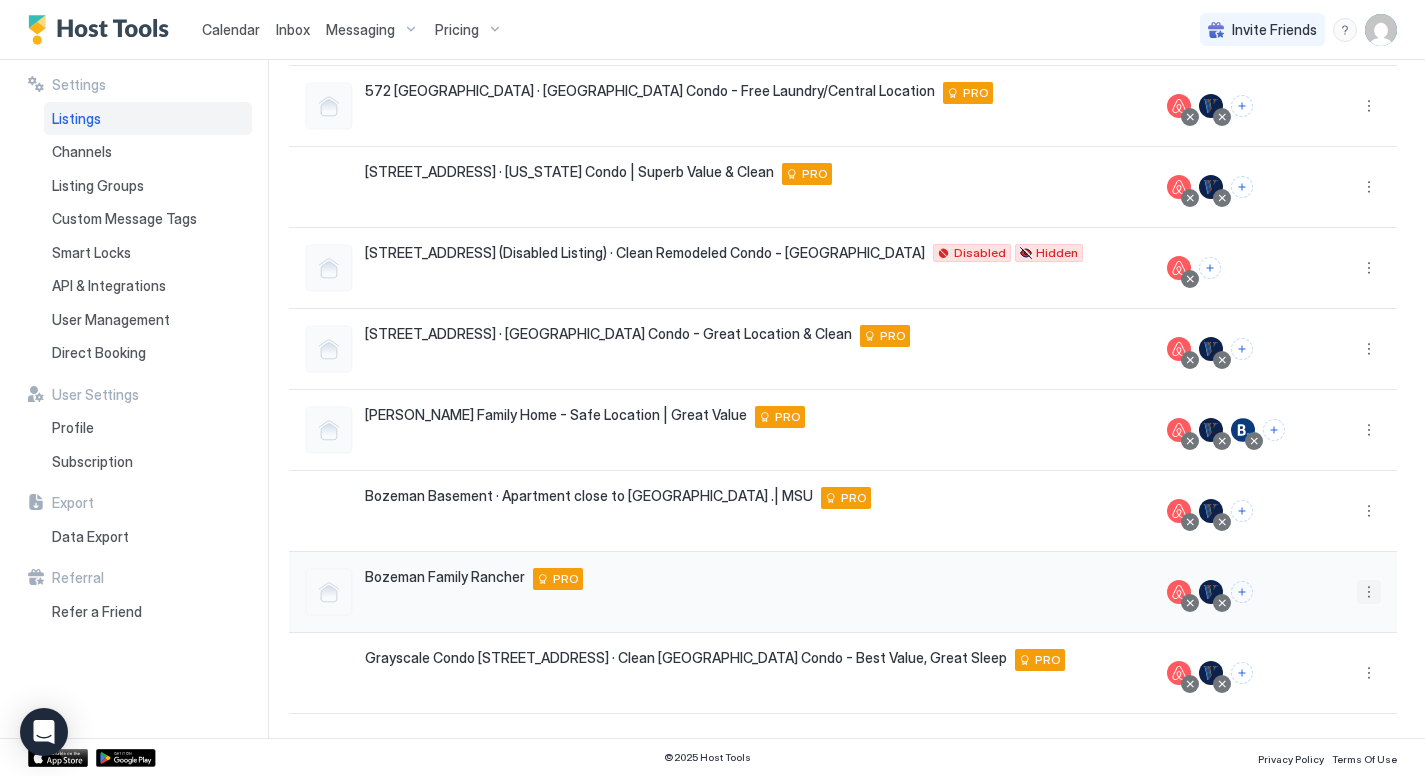 click at bounding box center [1369, 592] 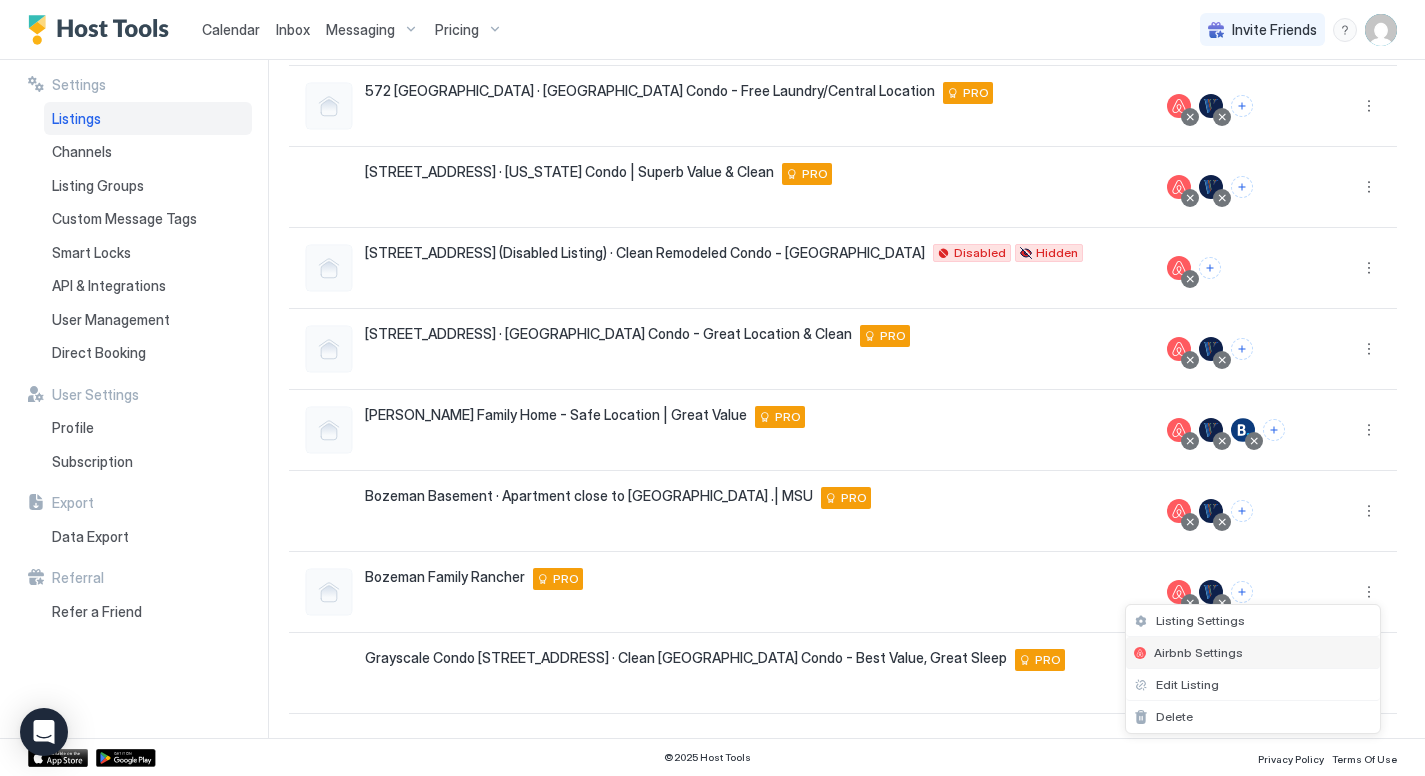 click on "Airbnb Settings" at bounding box center [1198, 652] 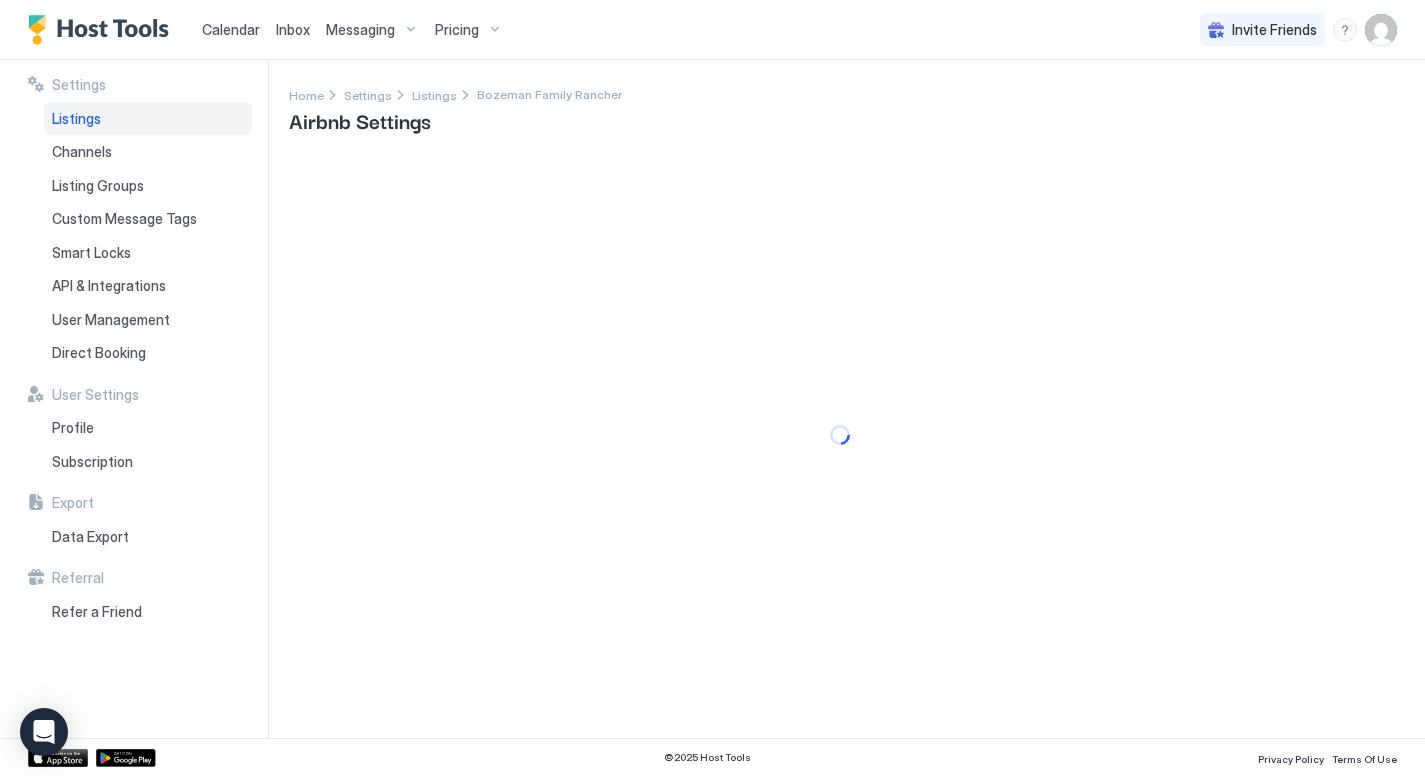 scroll, scrollTop: 0, scrollLeft: 0, axis: both 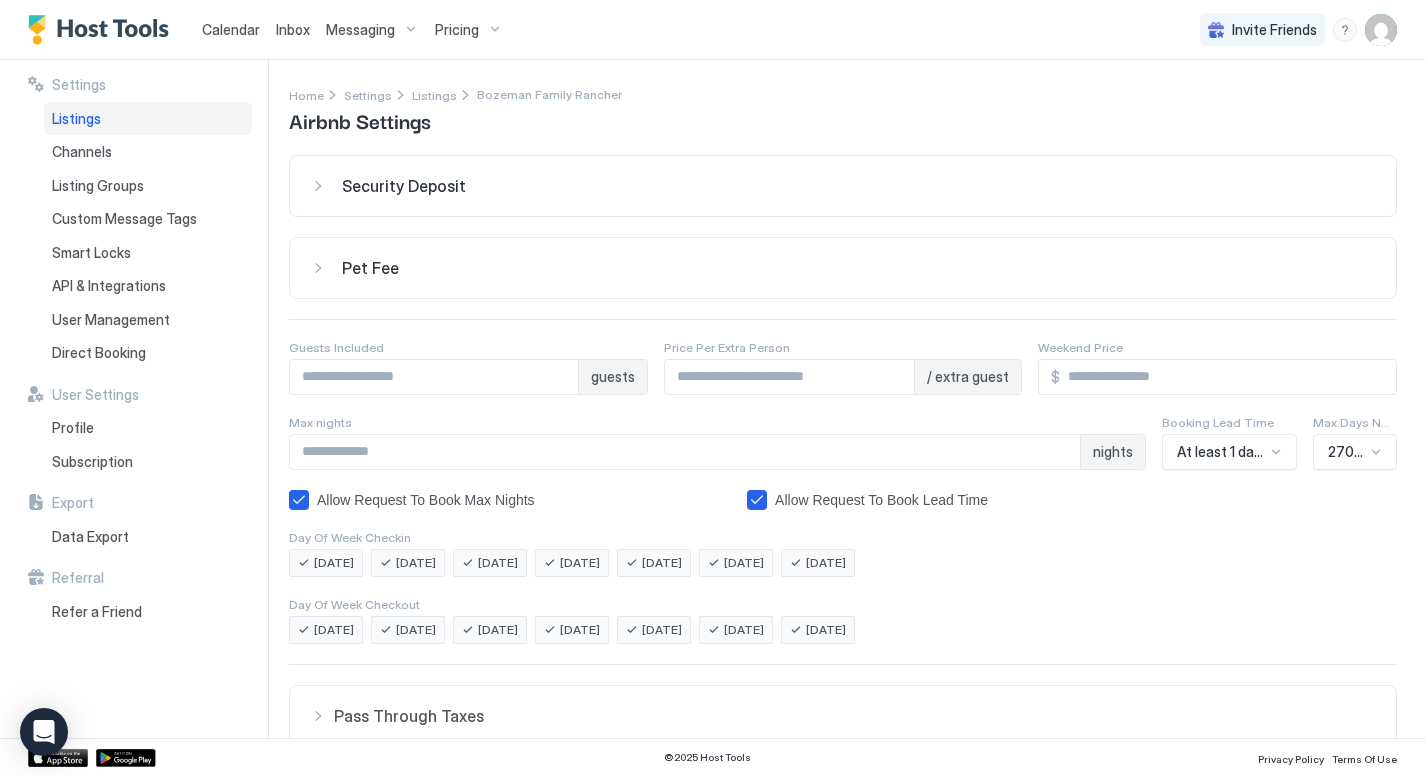 click on "*" at bounding box center [434, 377] 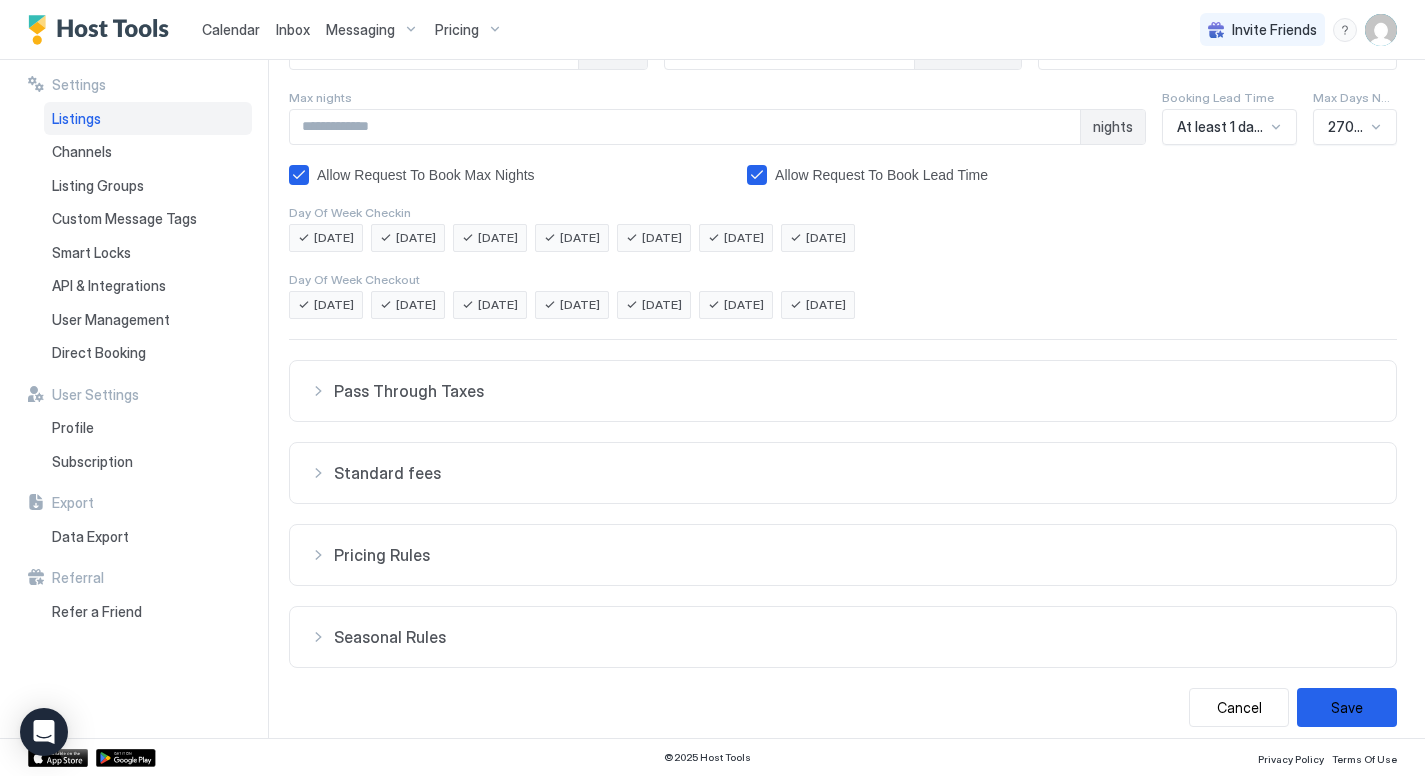 scroll, scrollTop: 338, scrollLeft: 0, axis: vertical 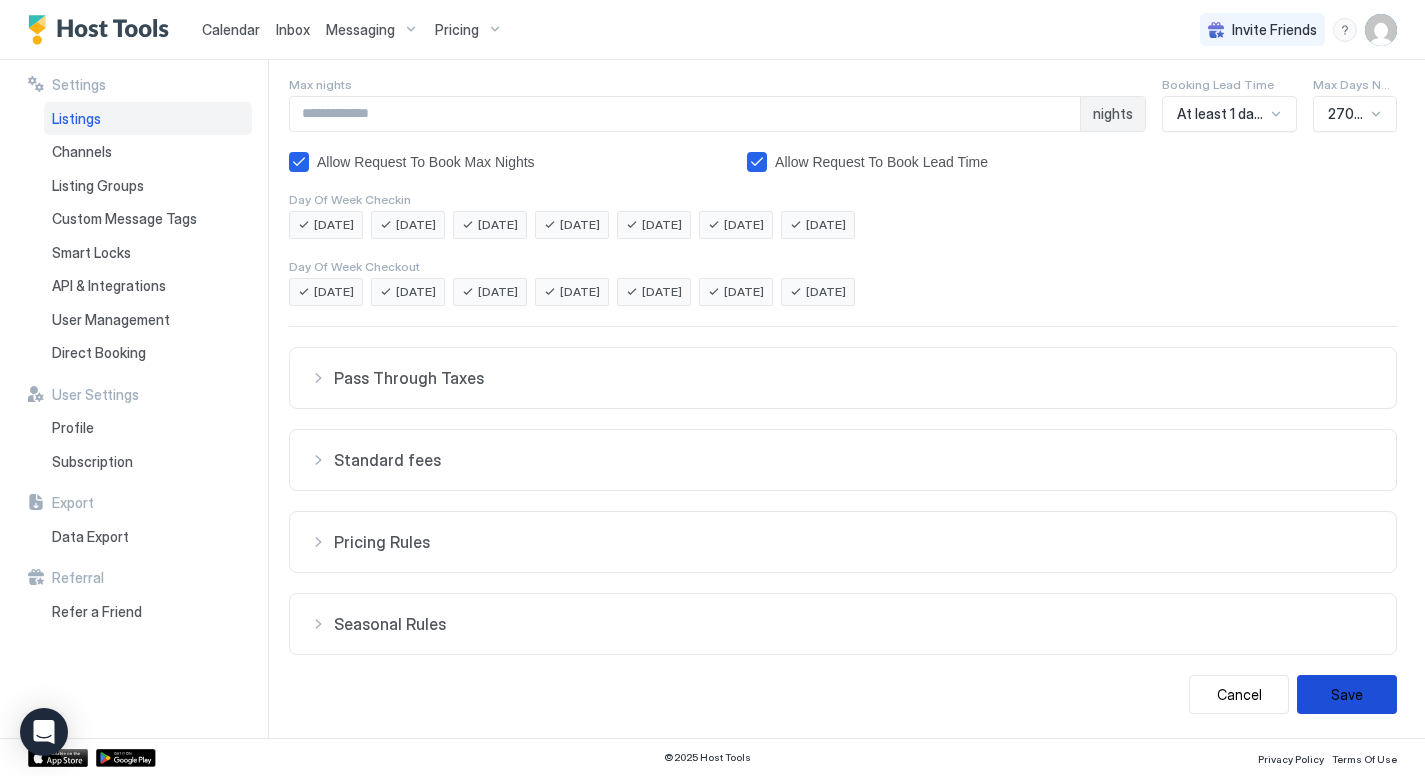 click on "Save" at bounding box center (1347, 694) 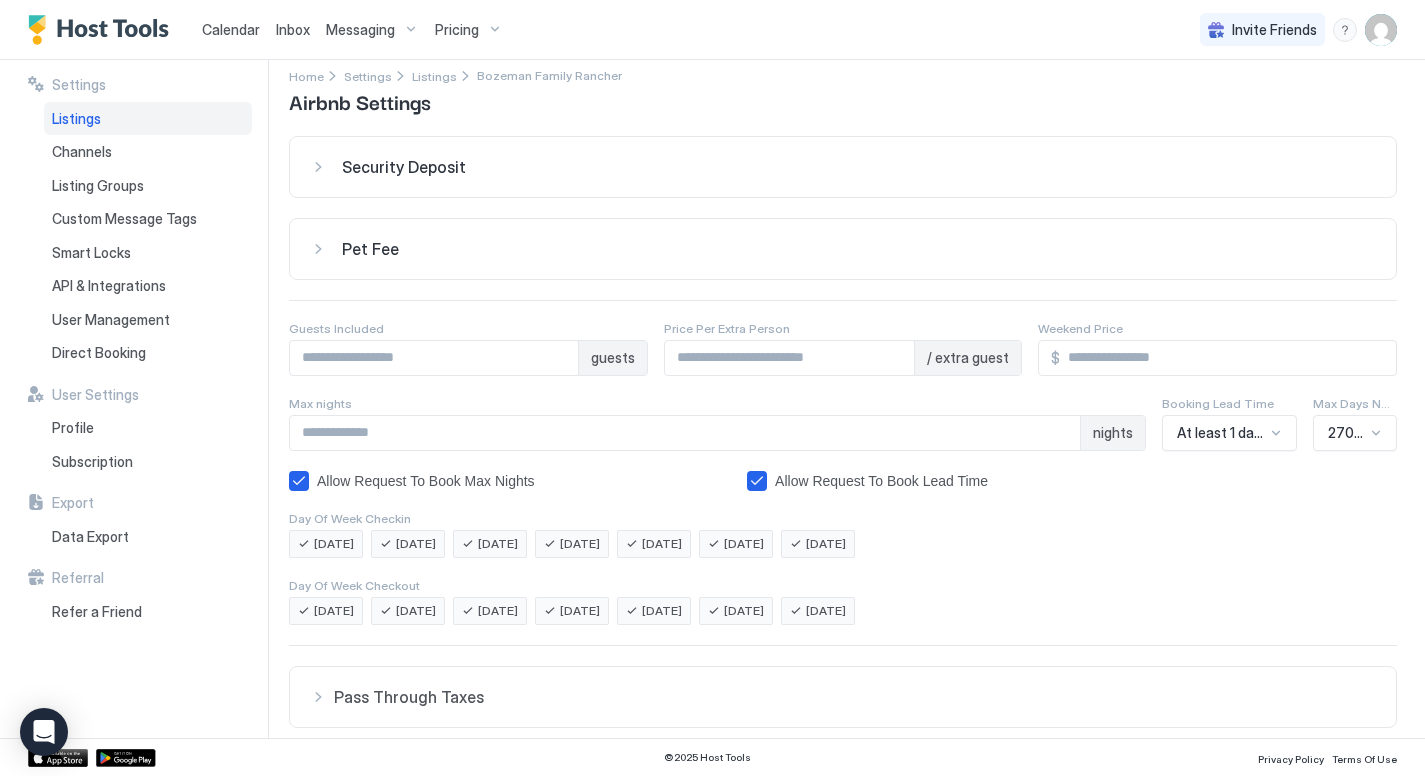 scroll, scrollTop: 0, scrollLeft: 0, axis: both 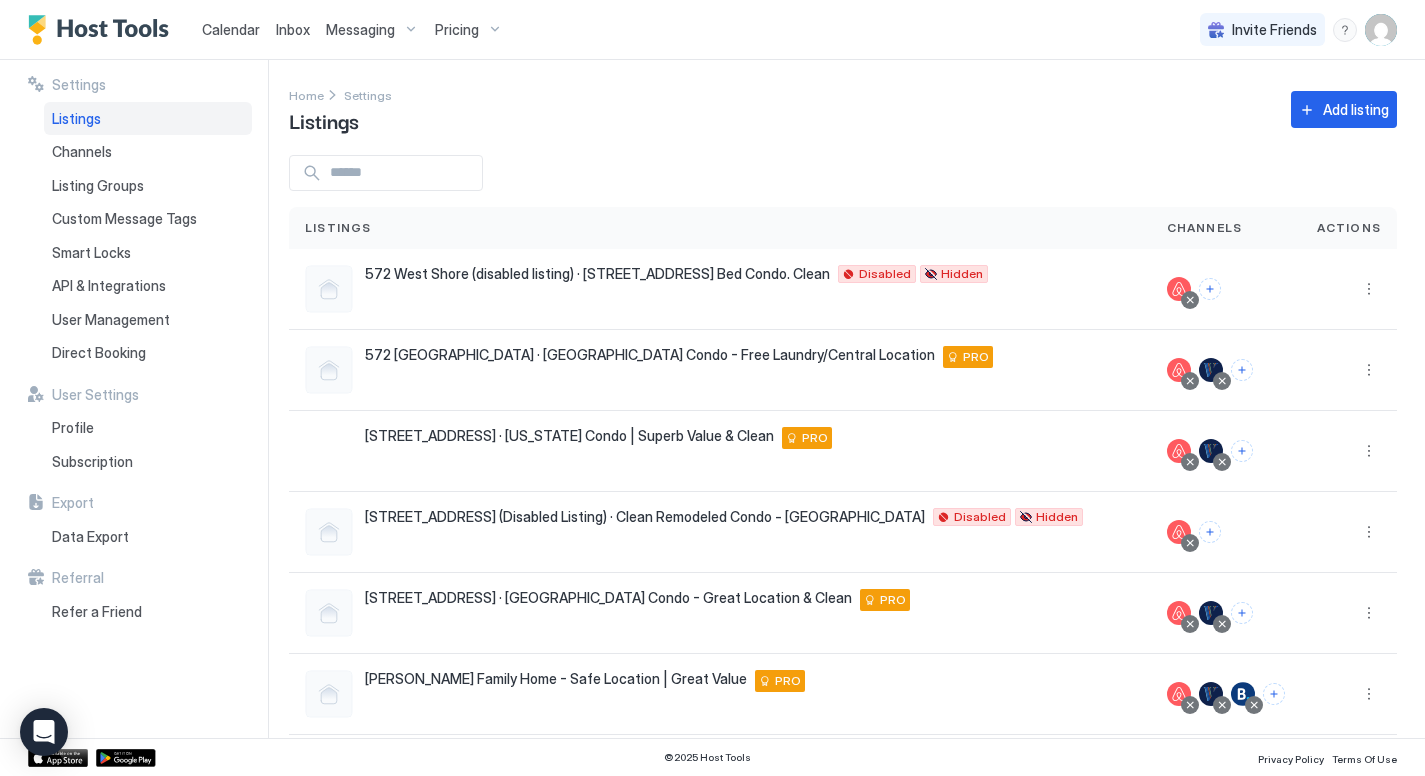 click on "Calendar" at bounding box center (231, 29) 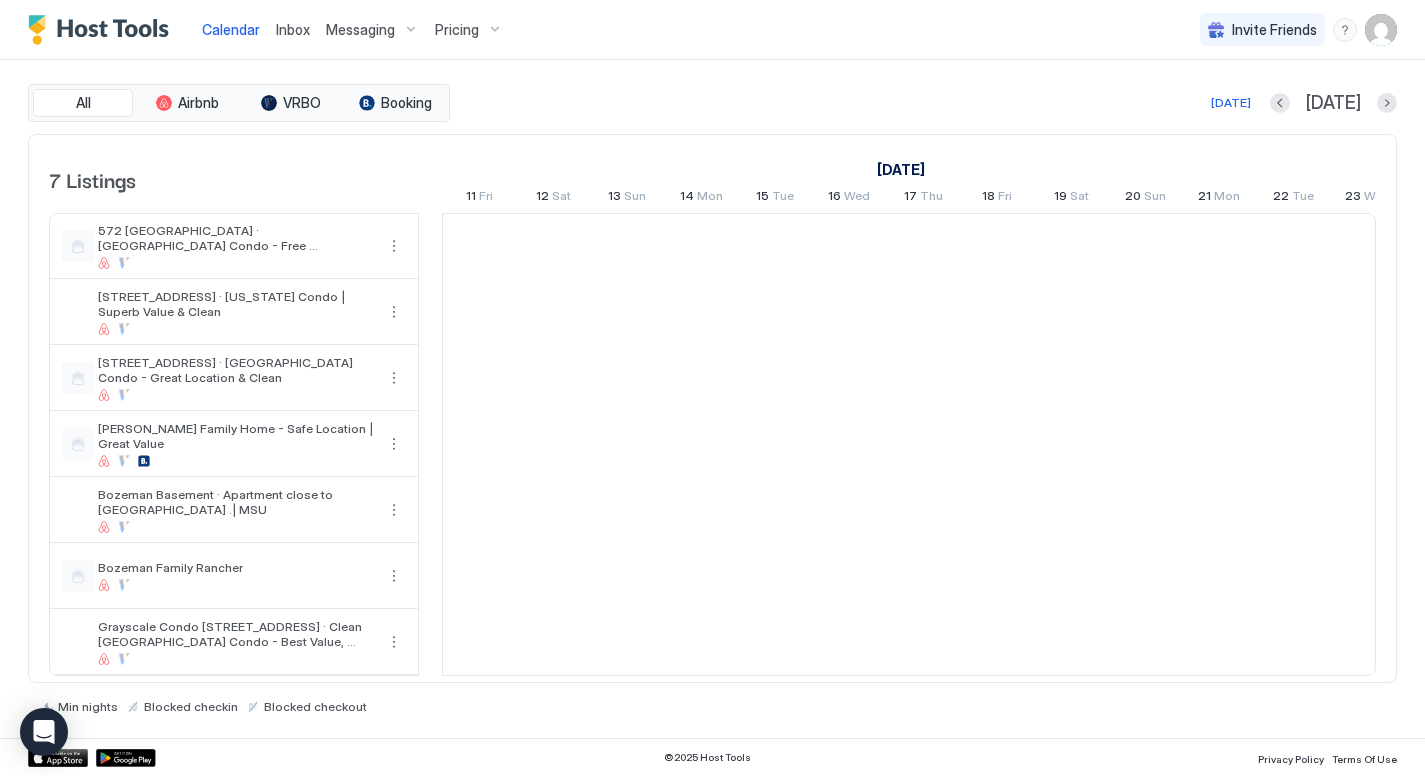 scroll, scrollTop: 0, scrollLeft: 1111, axis: horizontal 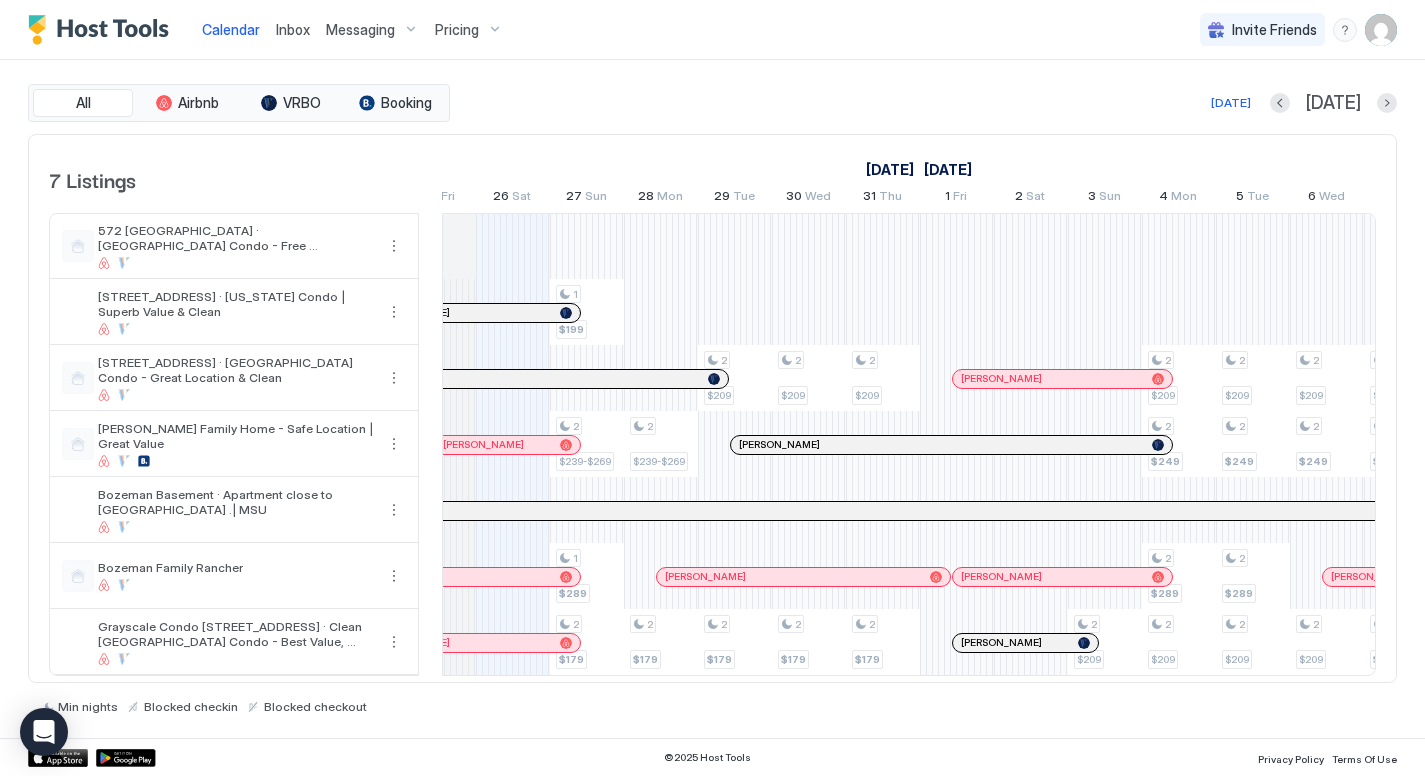 click on "Pricing" at bounding box center (469, 30) 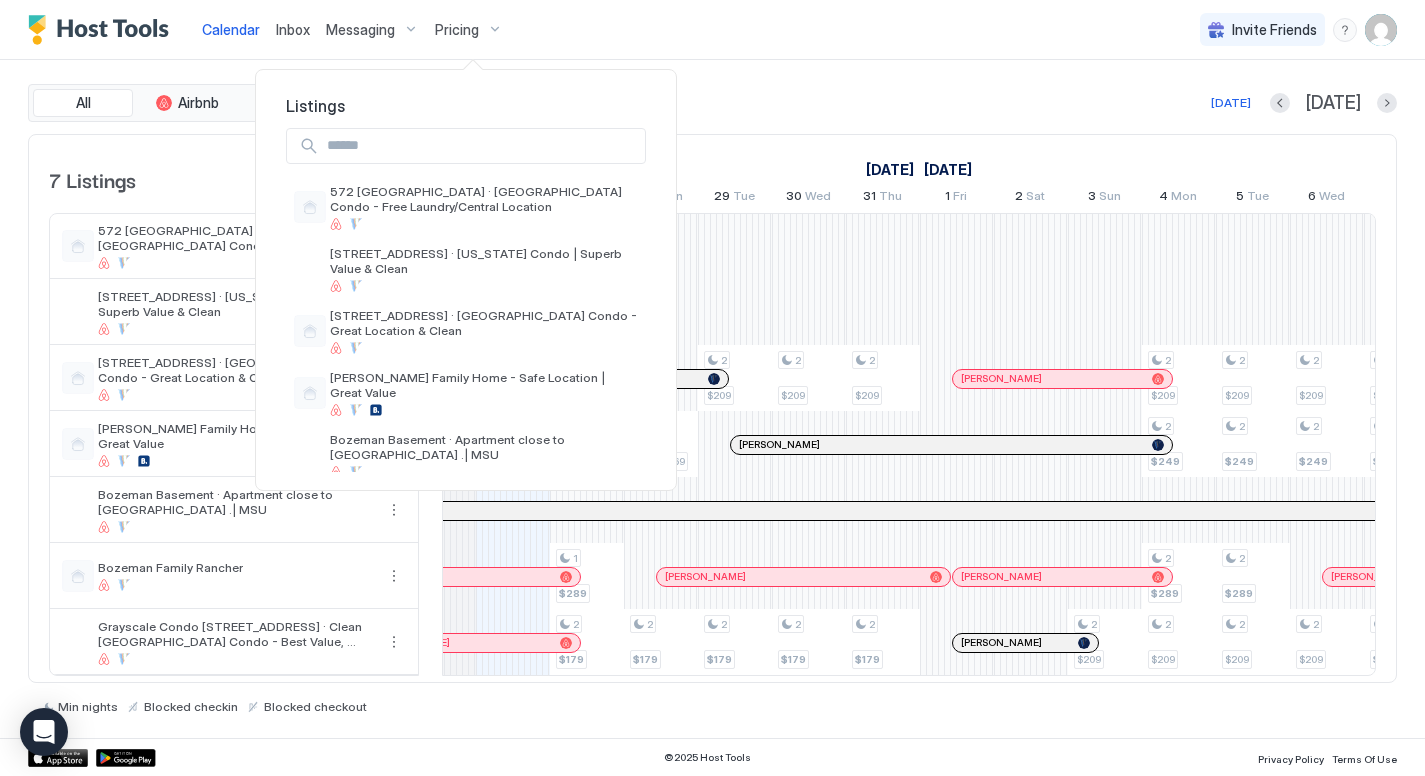 click at bounding box center [712, 388] 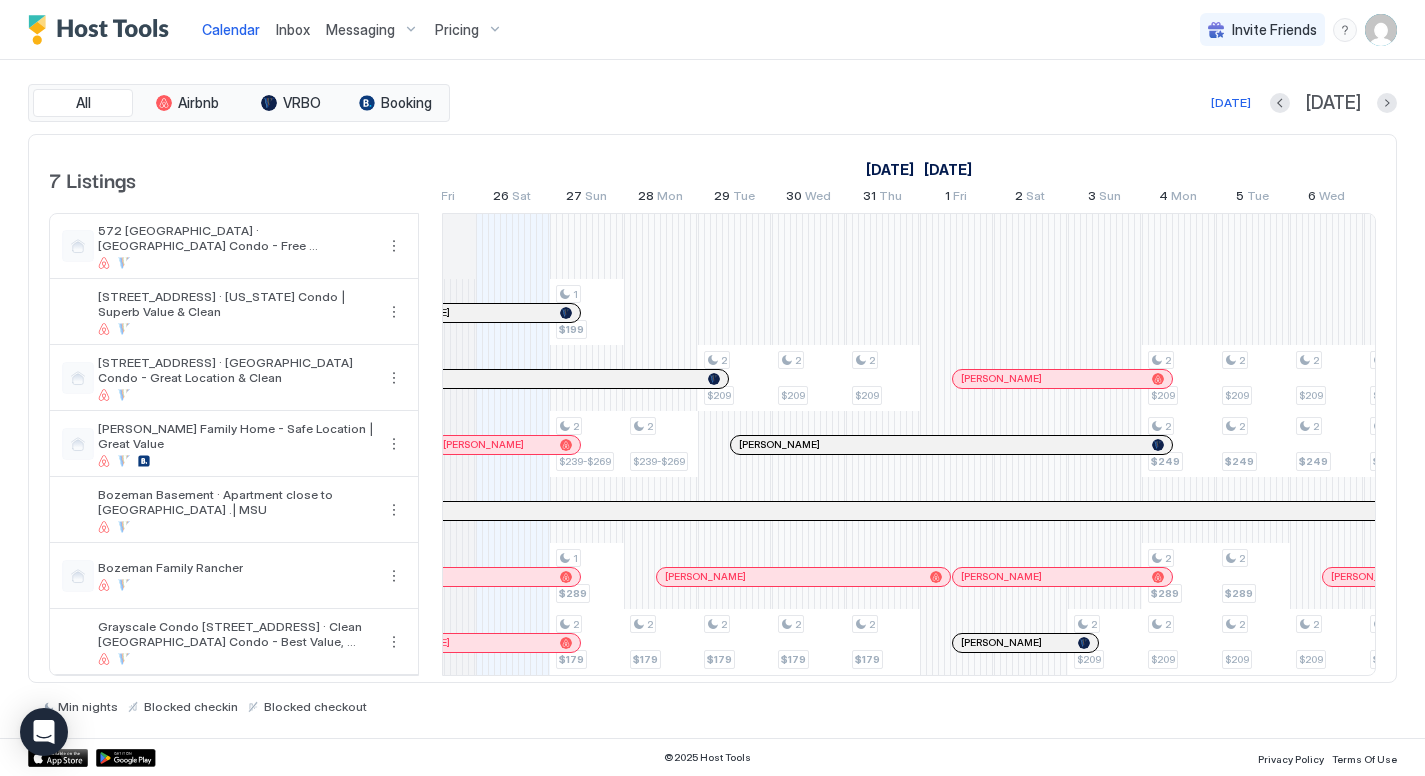 click on "Messaging" at bounding box center [372, 30] 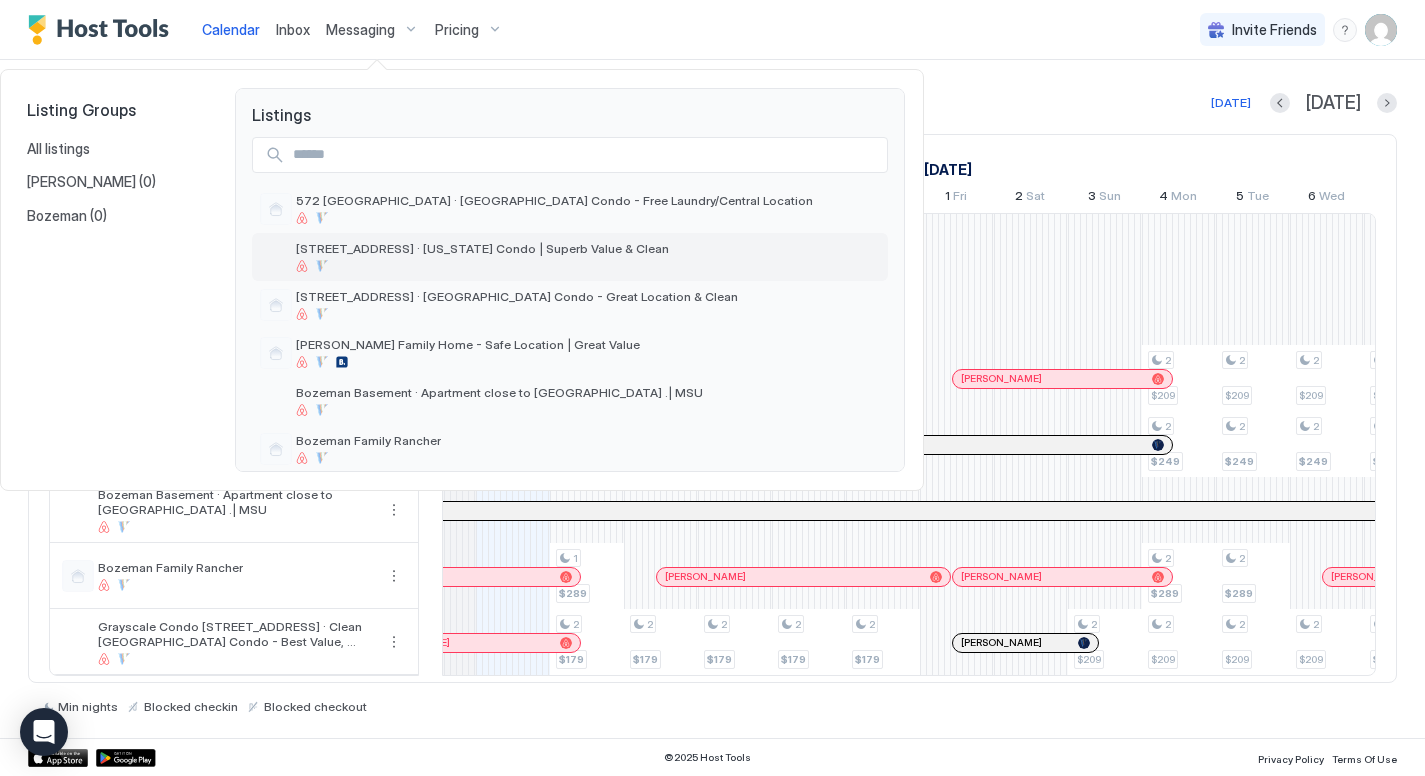click on "[STREET_ADDRESS] · [US_STATE] Condo | Superb Value & Clean" at bounding box center [482, 256] 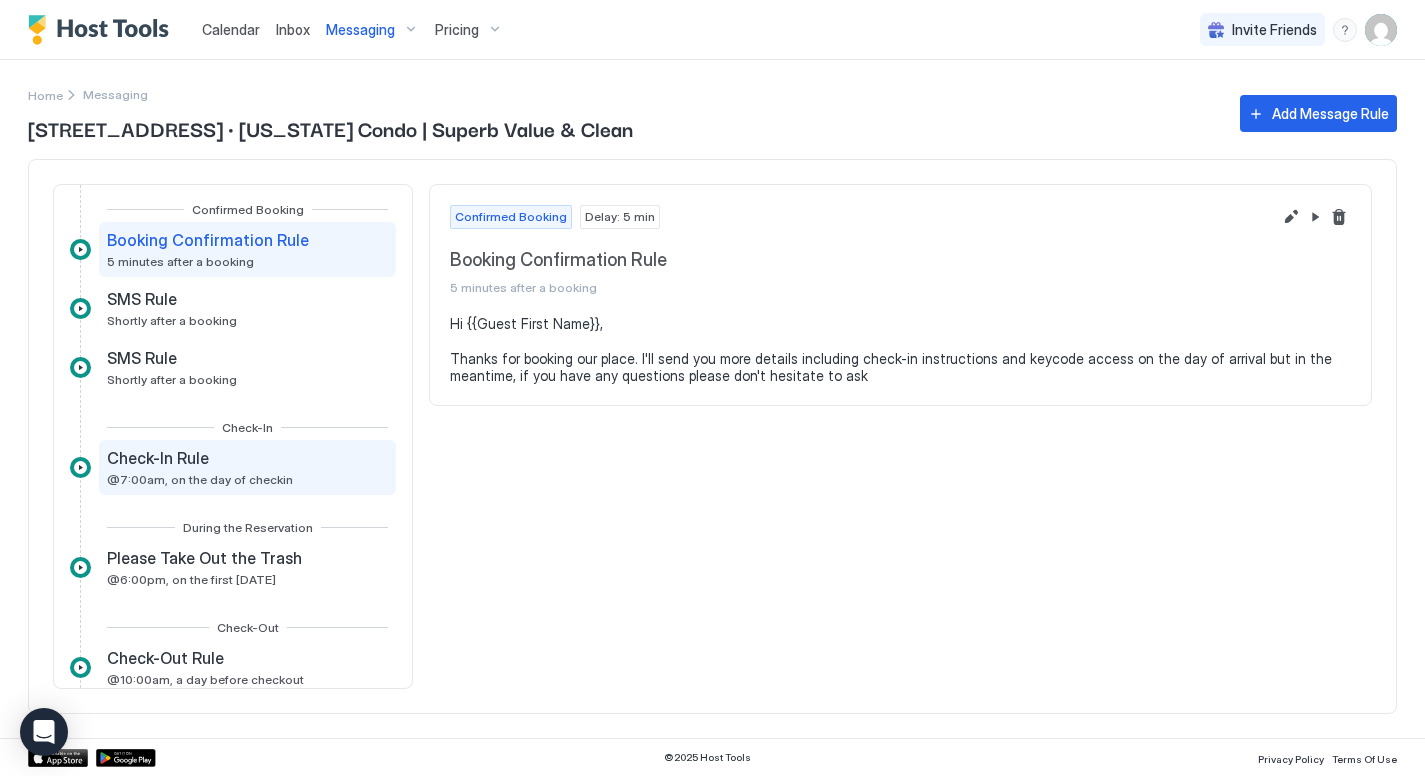 click on "@7:00am, on the day of checkin" at bounding box center [200, 479] 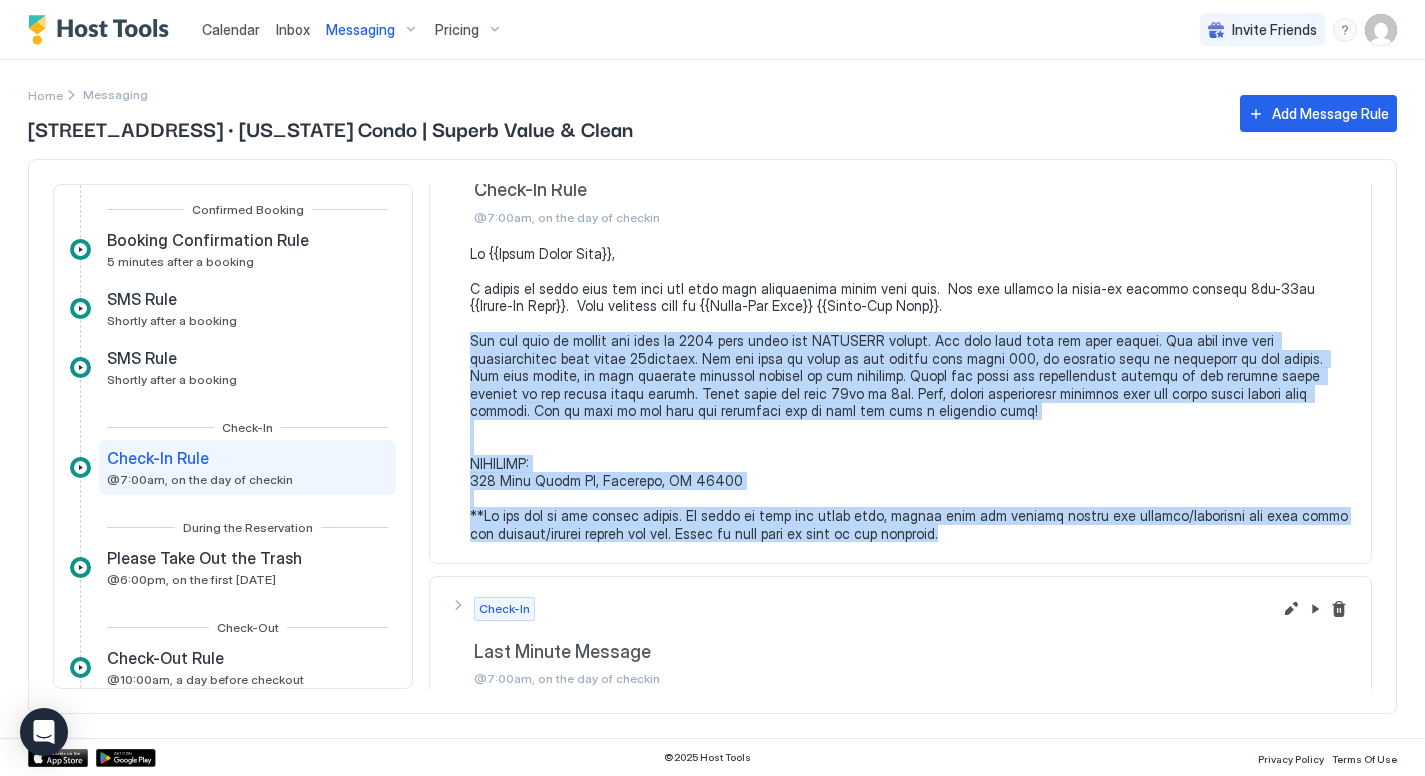scroll, scrollTop: 67, scrollLeft: 0, axis: vertical 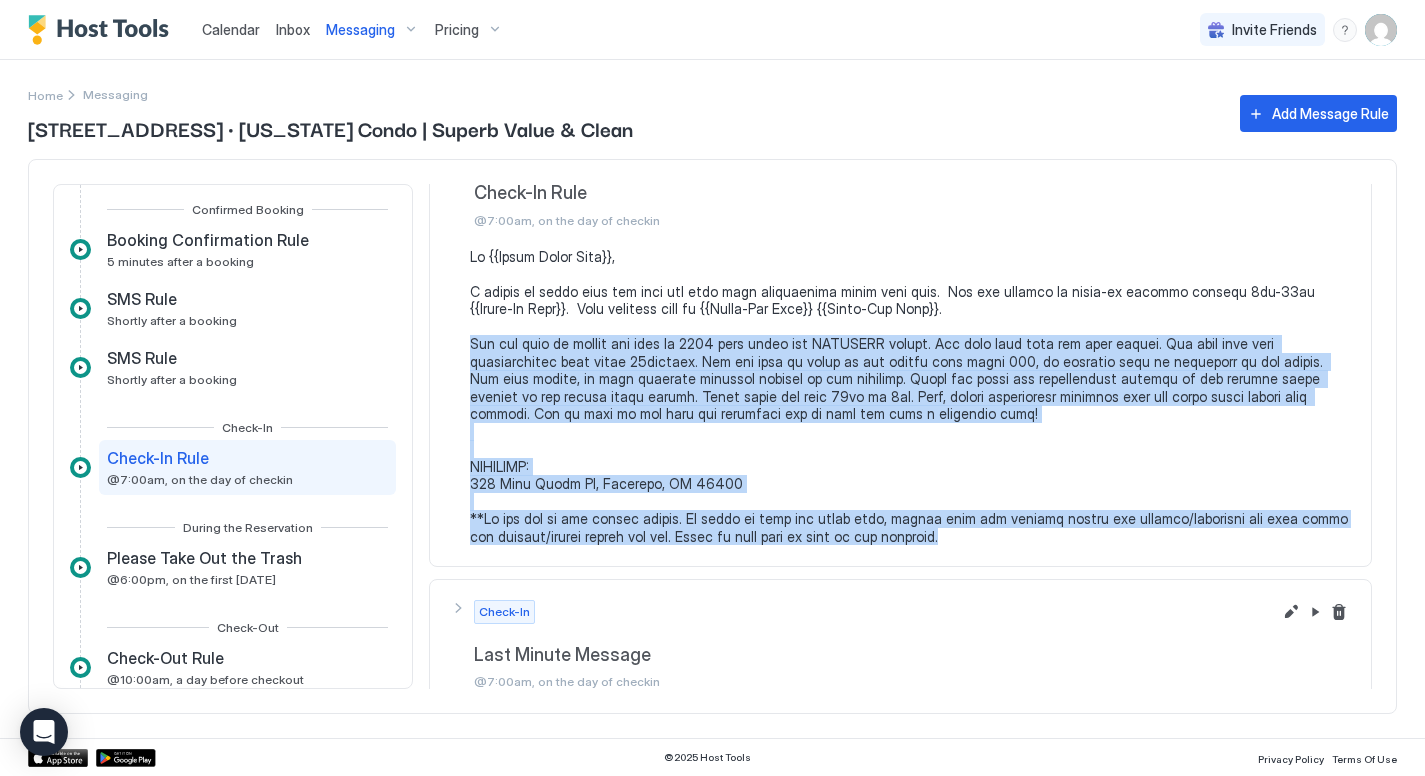 drag, startPoint x: 469, startPoint y: 410, endPoint x: 943, endPoint y: 539, distance: 491.24026 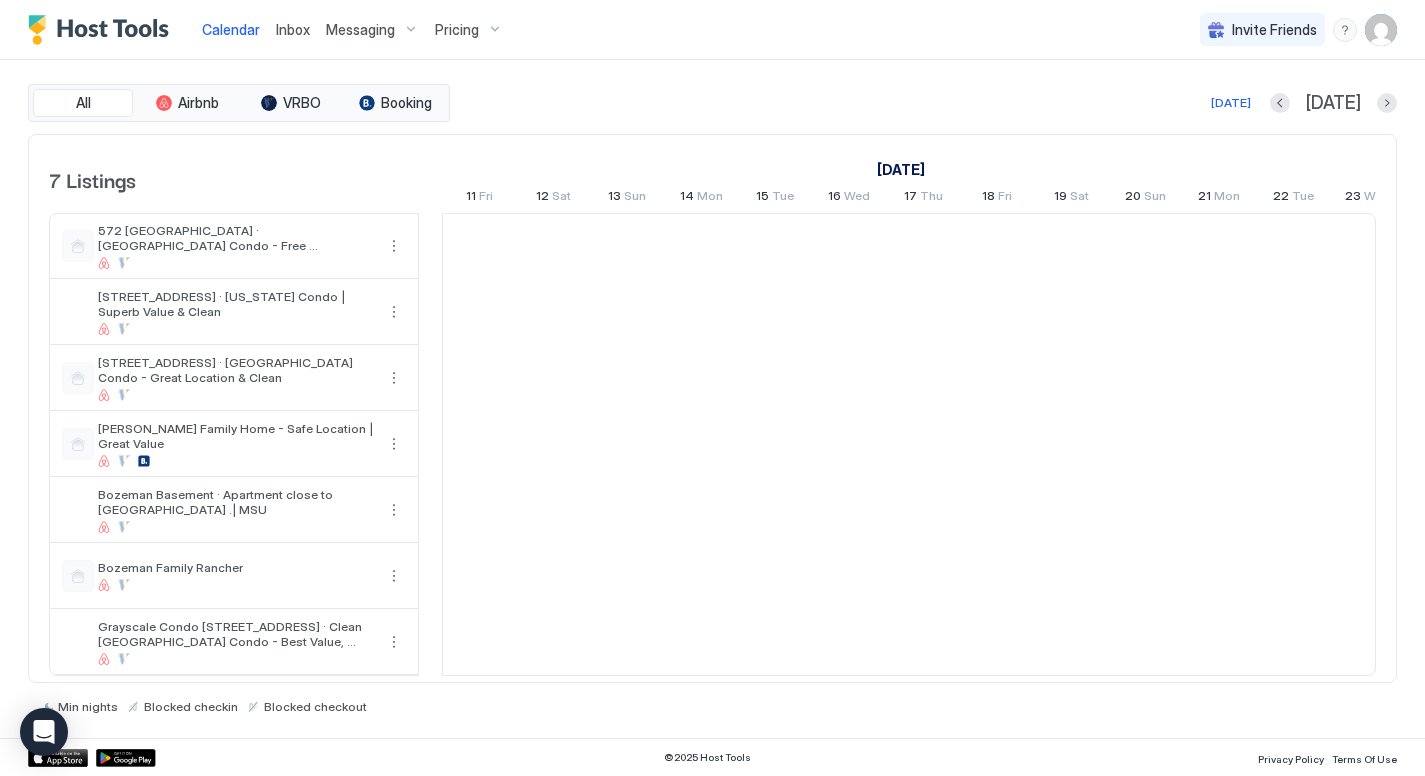scroll, scrollTop: 0, scrollLeft: 1111, axis: horizontal 